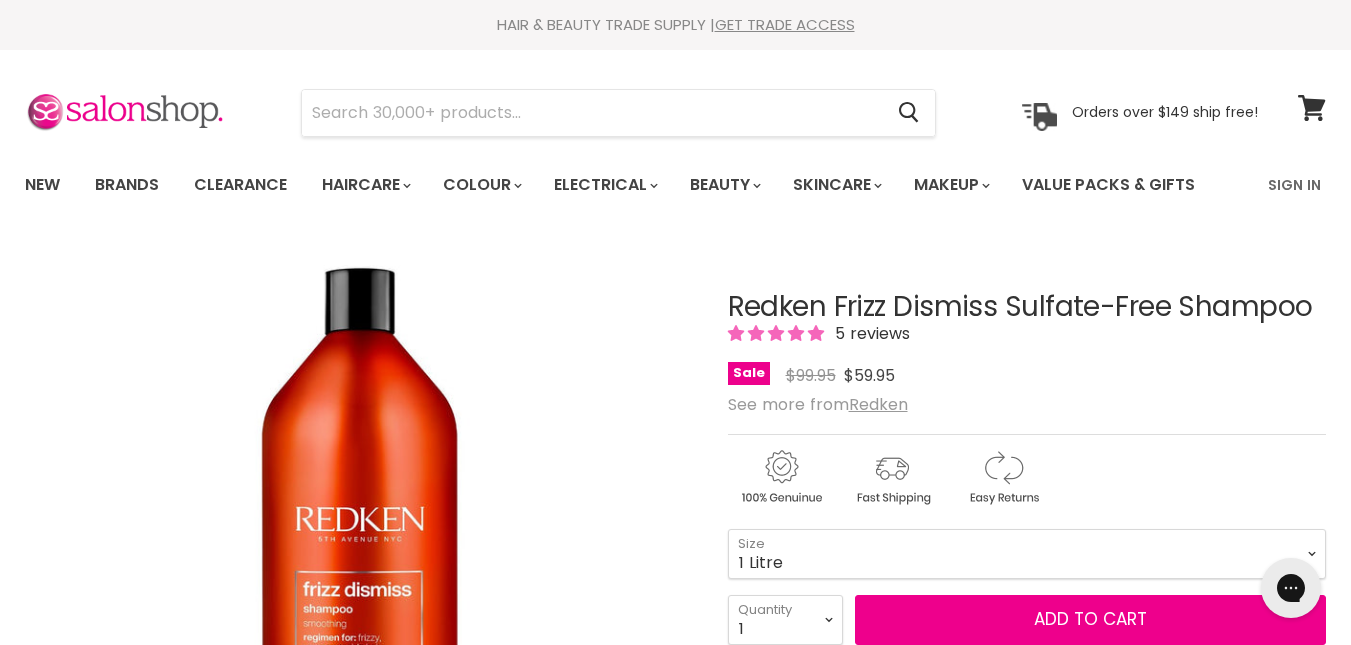 scroll, scrollTop: 0, scrollLeft: 0, axis: both 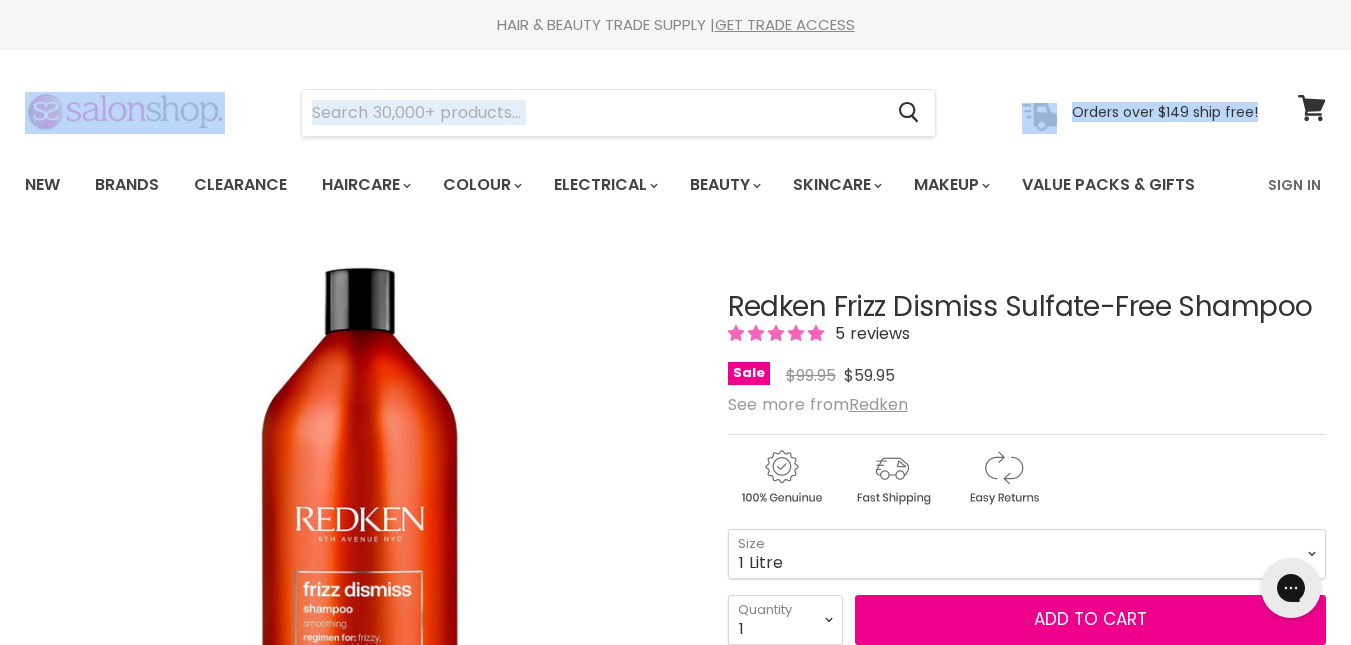click on "Skip to content
HAIR & BEAUTY TRADE SUPPLY   |    GET TRADE ACCESS
HAIR & BEAUTY TRADE SUPPLY   |    GET TRADE ACCESS
Menu
Cancel" at bounding box center [675, 322] 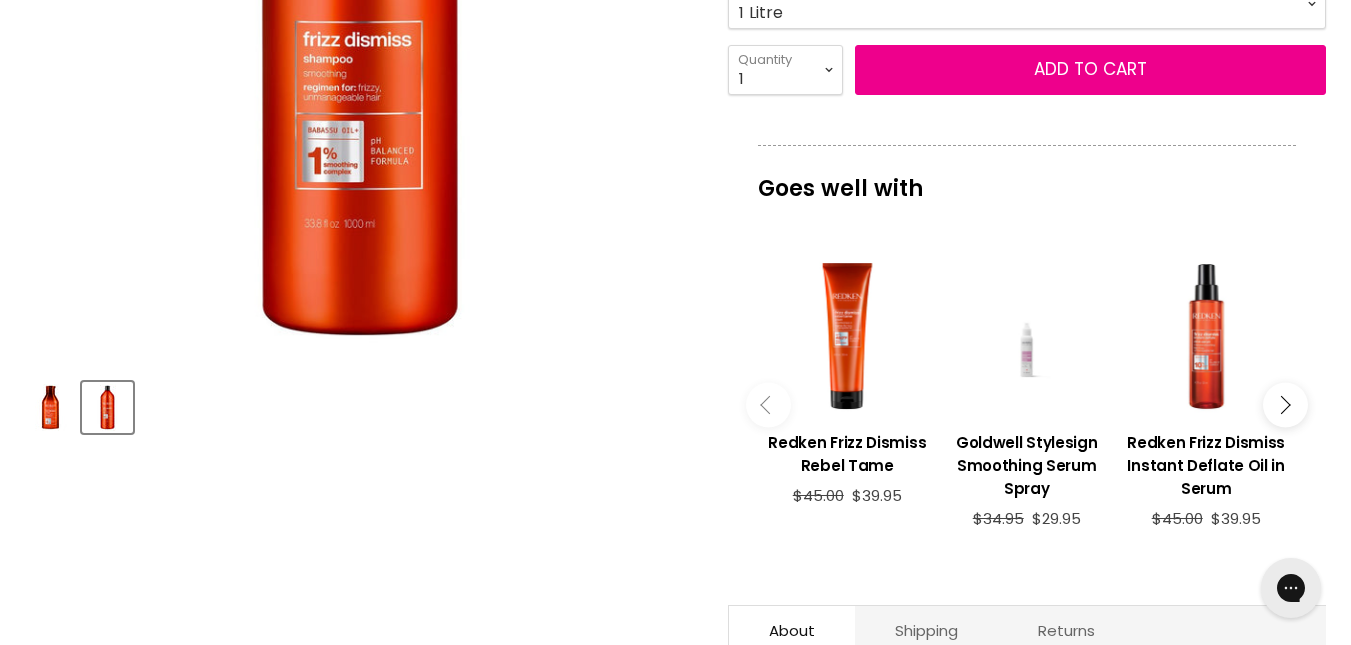 scroll, scrollTop: 654, scrollLeft: 0, axis: vertical 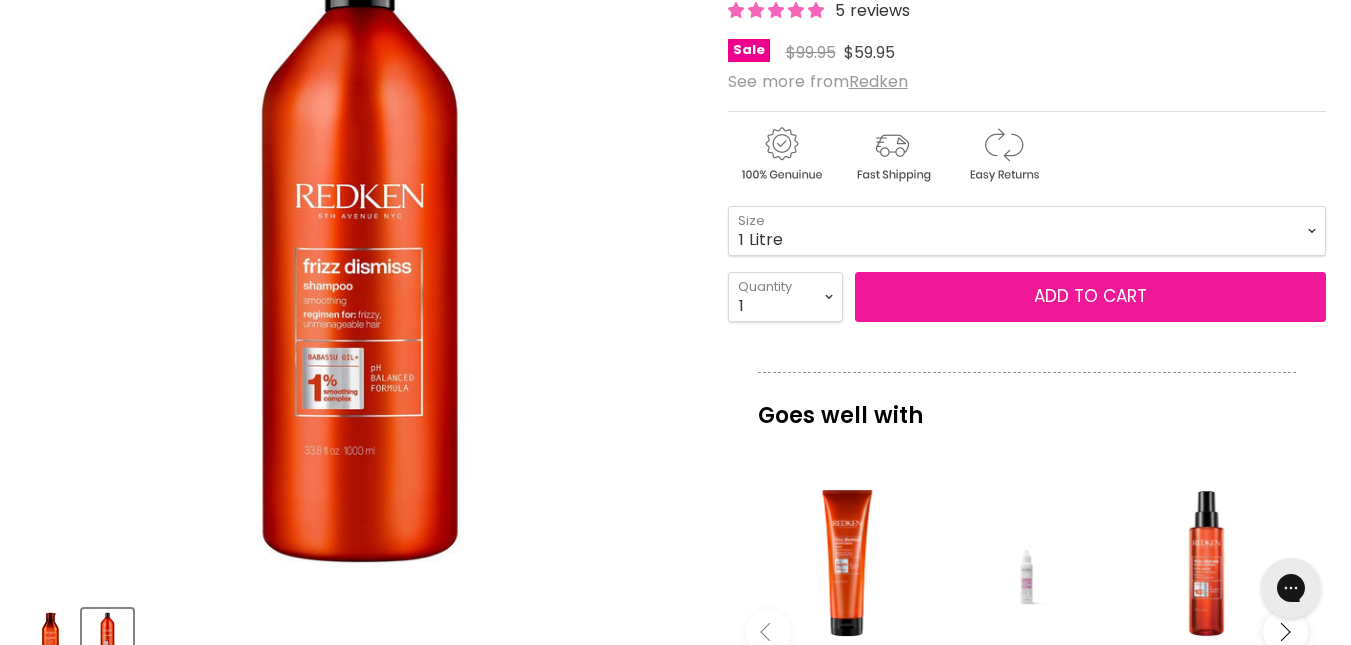 click on "Add to cart" at bounding box center (1090, 296) 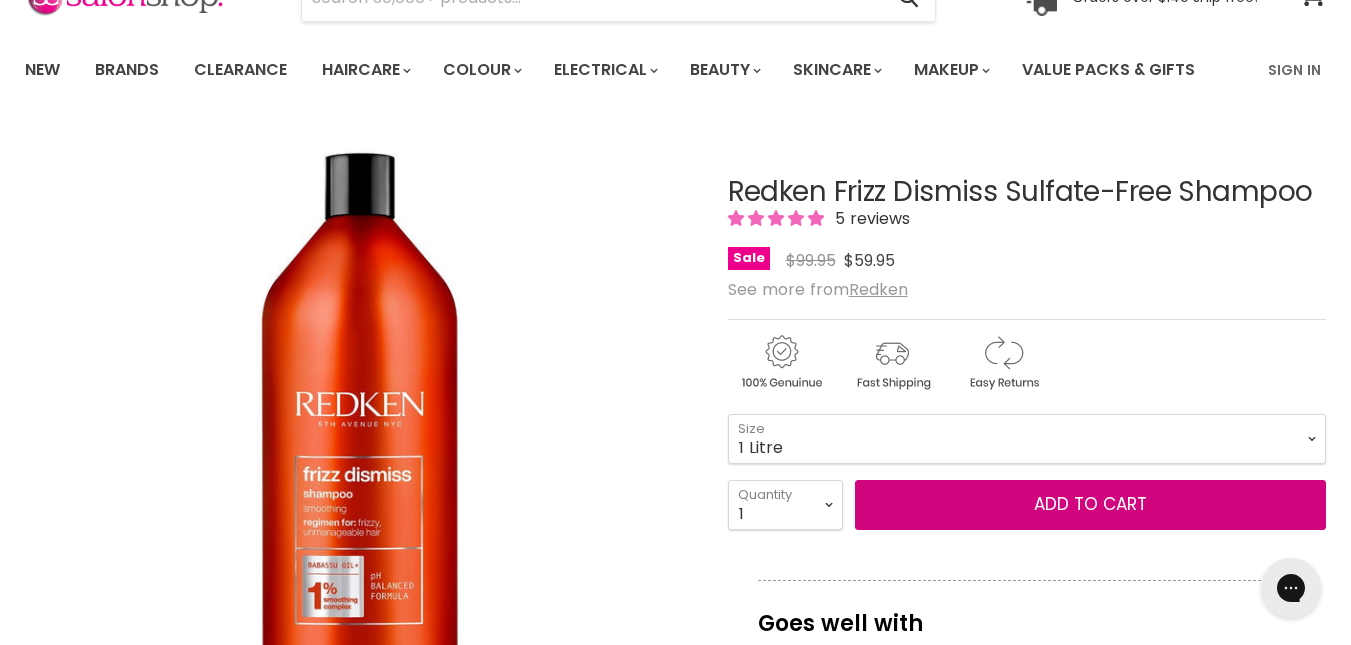 scroll, scrollTop: 108, scrollLeft: 0, axis: vertical 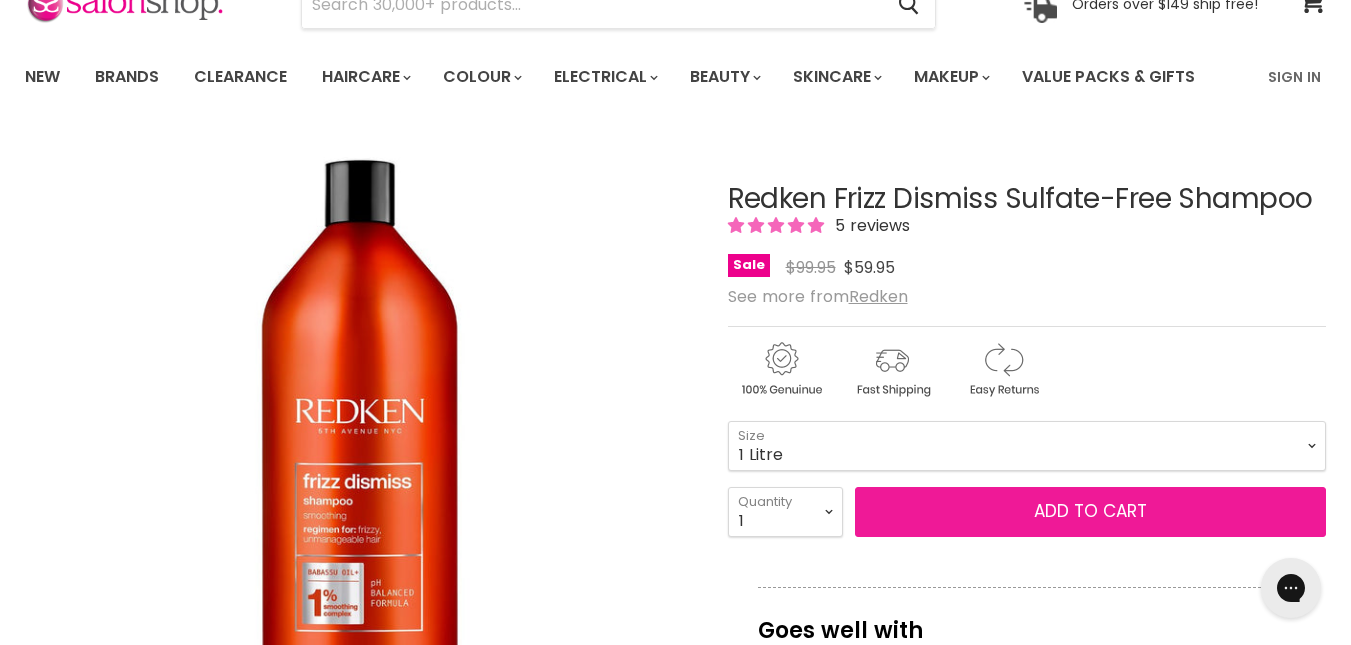 click on "Add to cart" at bounding box center (1090, 511) 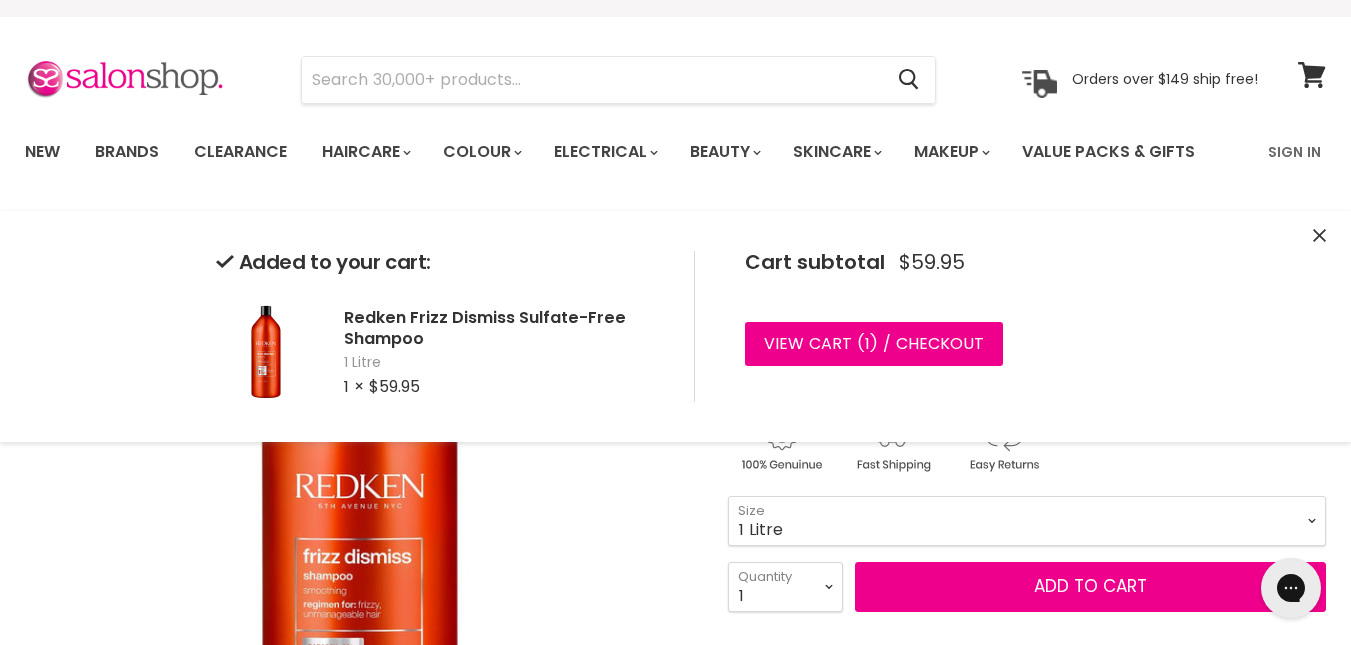 scroll, scrollTop: 0, scrollLeft: 0, axis: both 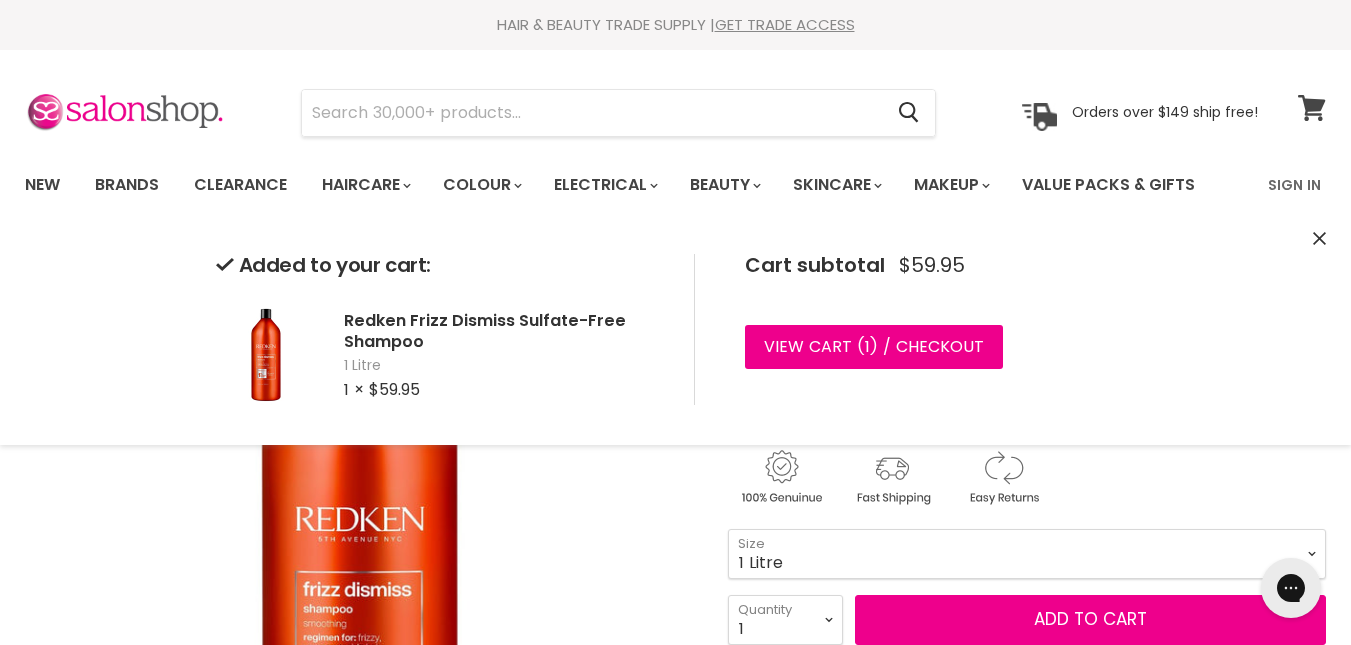 click at bounding box center (1325, 96) 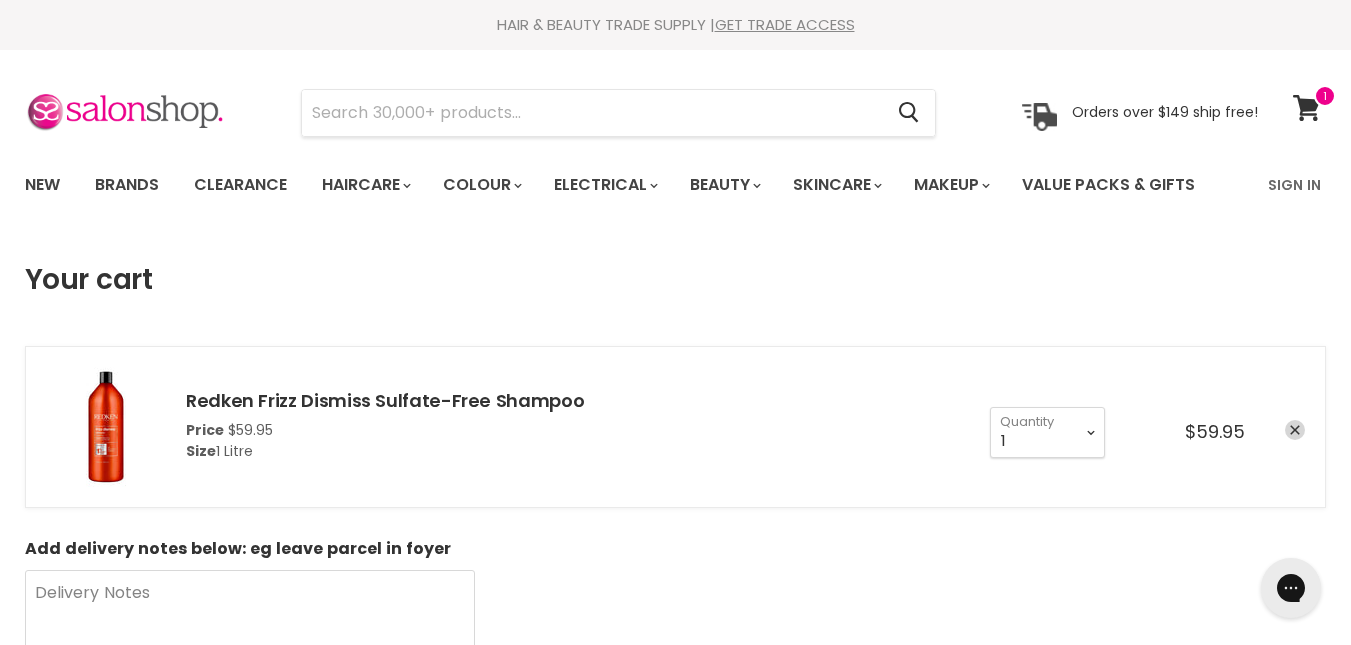 scroll, scrollTop: 0, scrollLeft: 0, axis: both 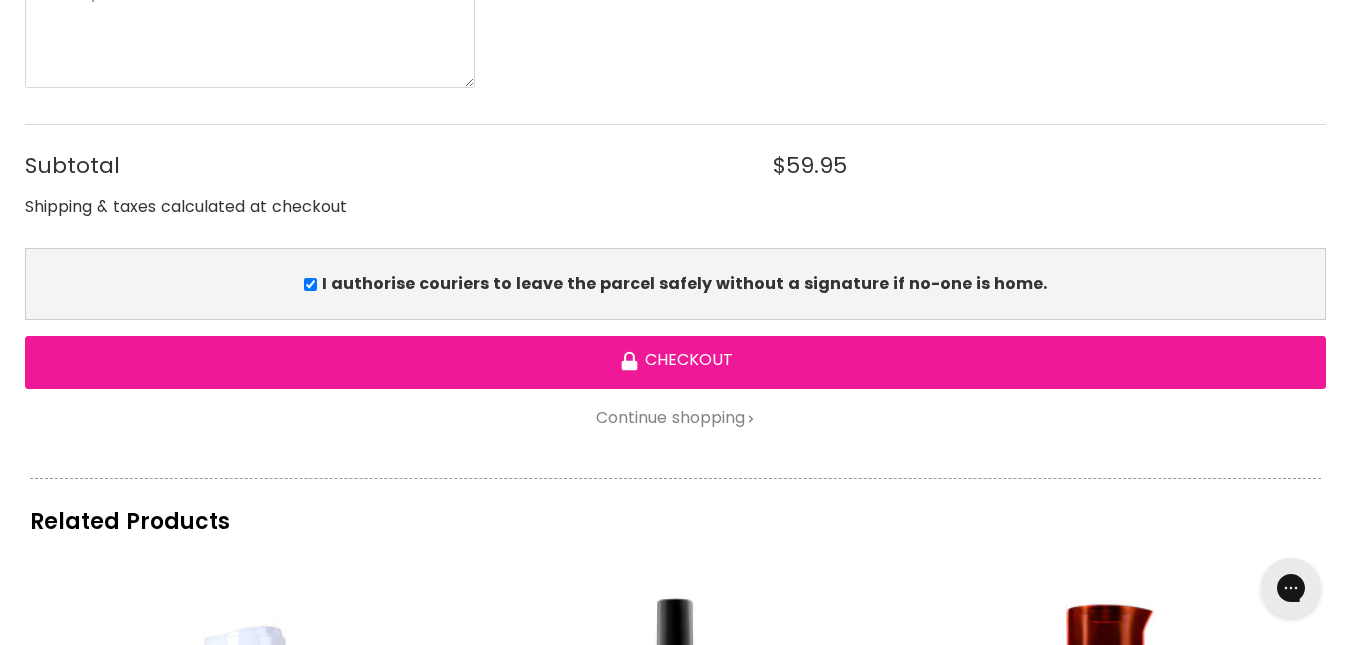 click on "Checkout" at bounding box center [675, 362] 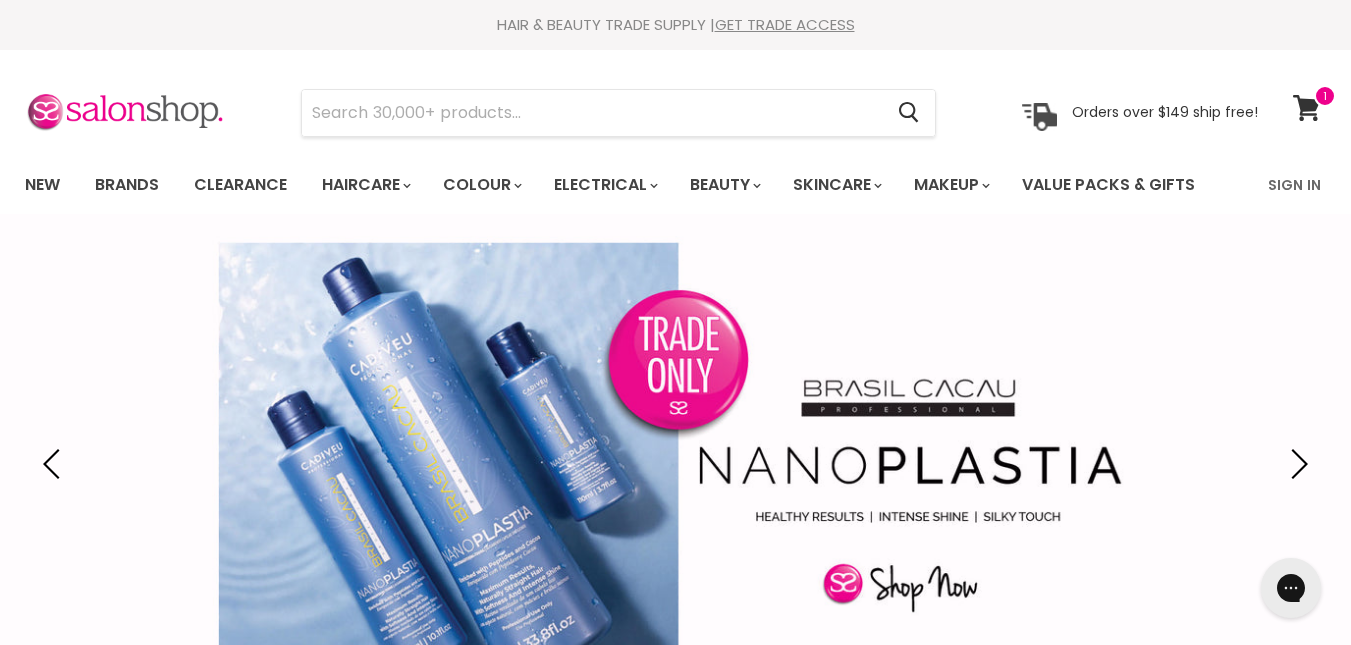 scroll, scrollTop: 0, scrollLeft: 0, axis: both 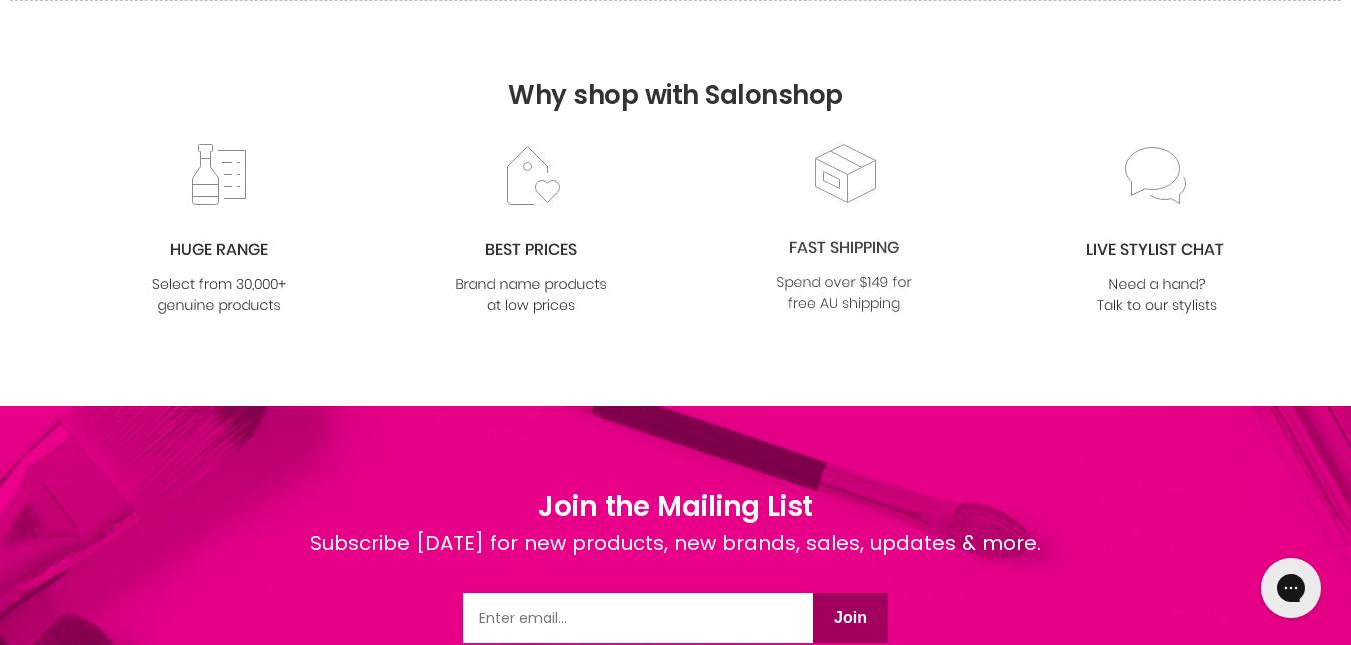 click at bounding box center (844, 228) 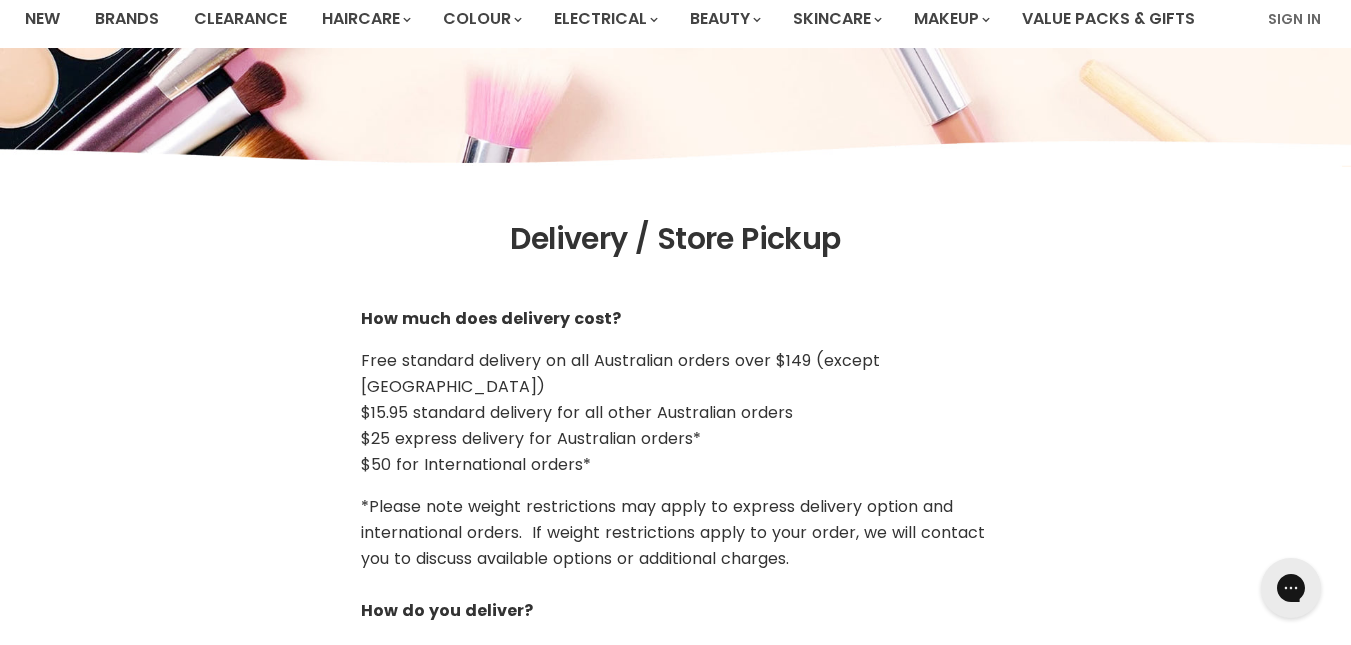 scroll, scrollTop: 271, scrollLeft: 0, axis: vertical 